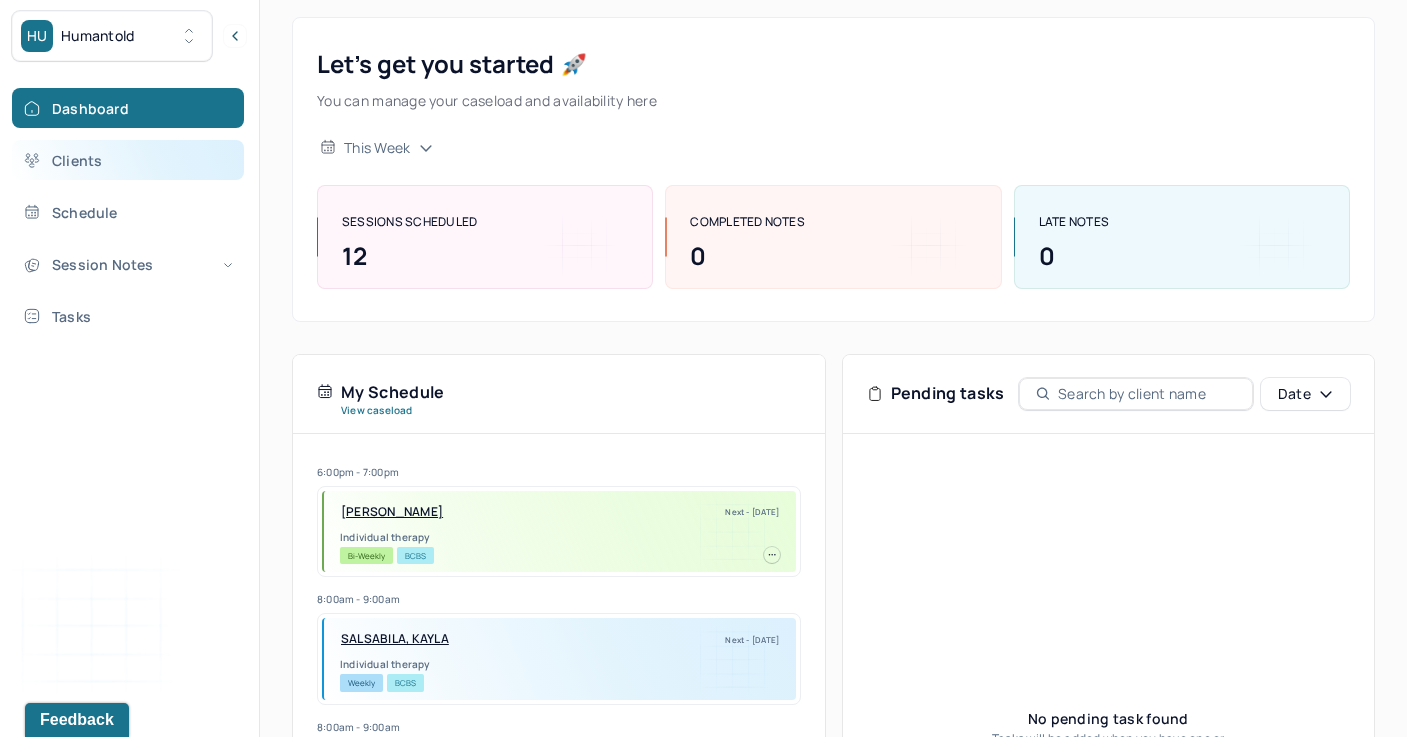 click on "Clients" at bounding box center [128, 160] 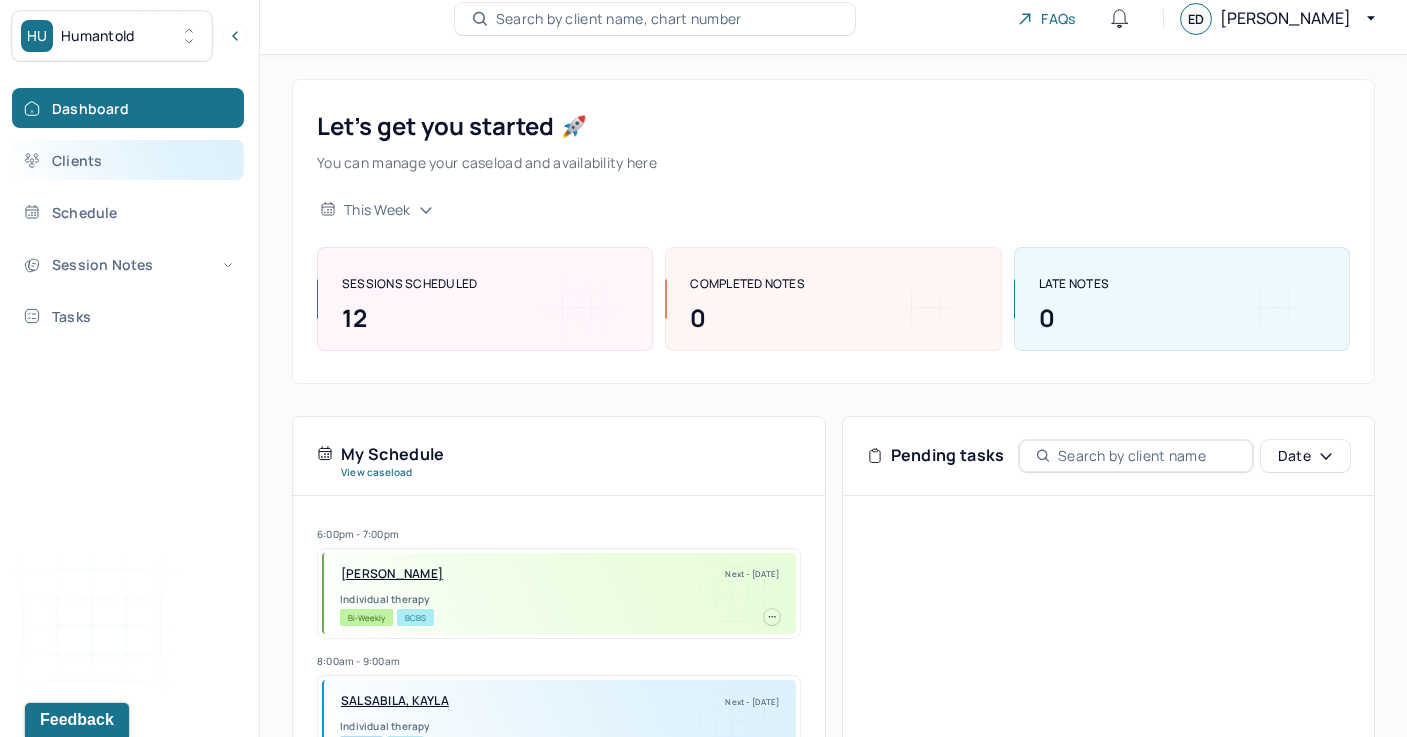 scroll, scrollTop: 0, scrollLeft: 0, axis: both 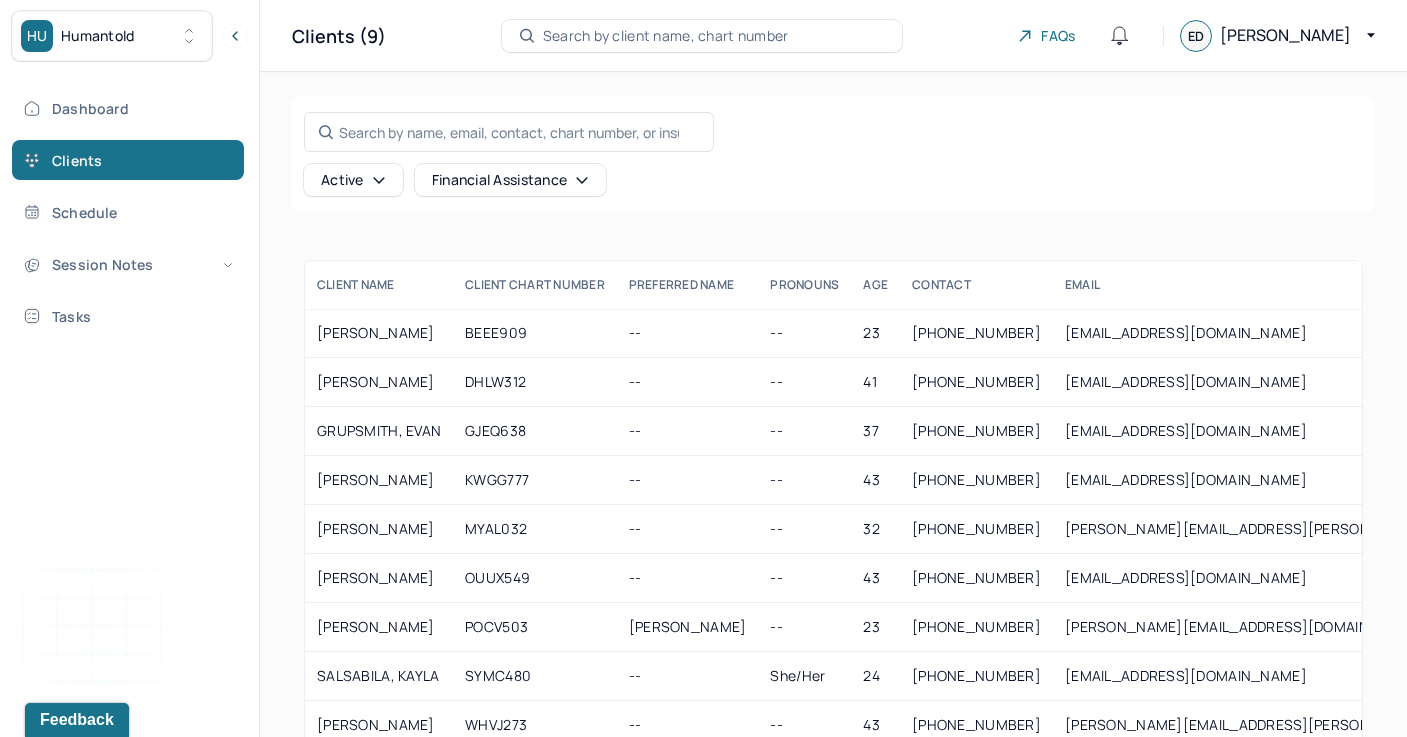 click on "HU Humantold" at bounding box center (112, 36) 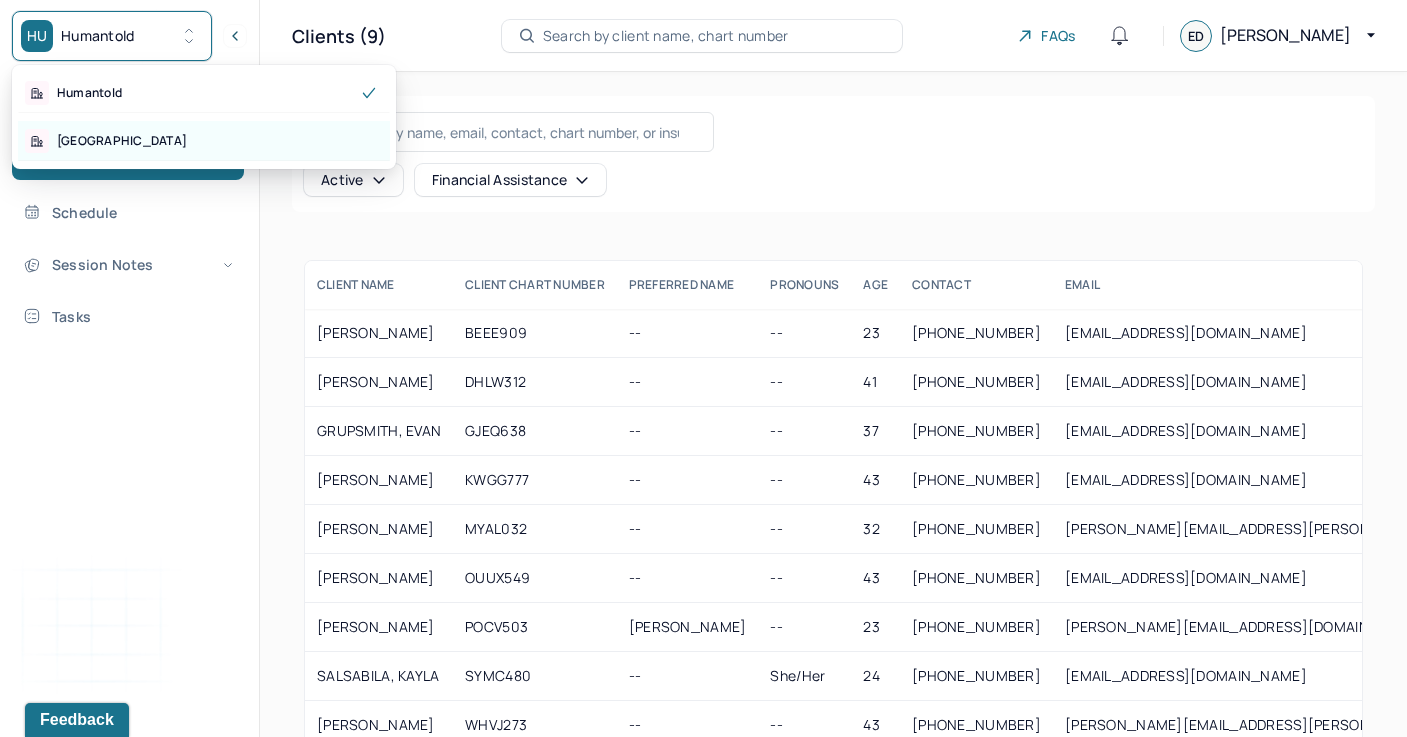 click on "[GEOGRAPHIC_DATA]" at bounding box center (204, 141) 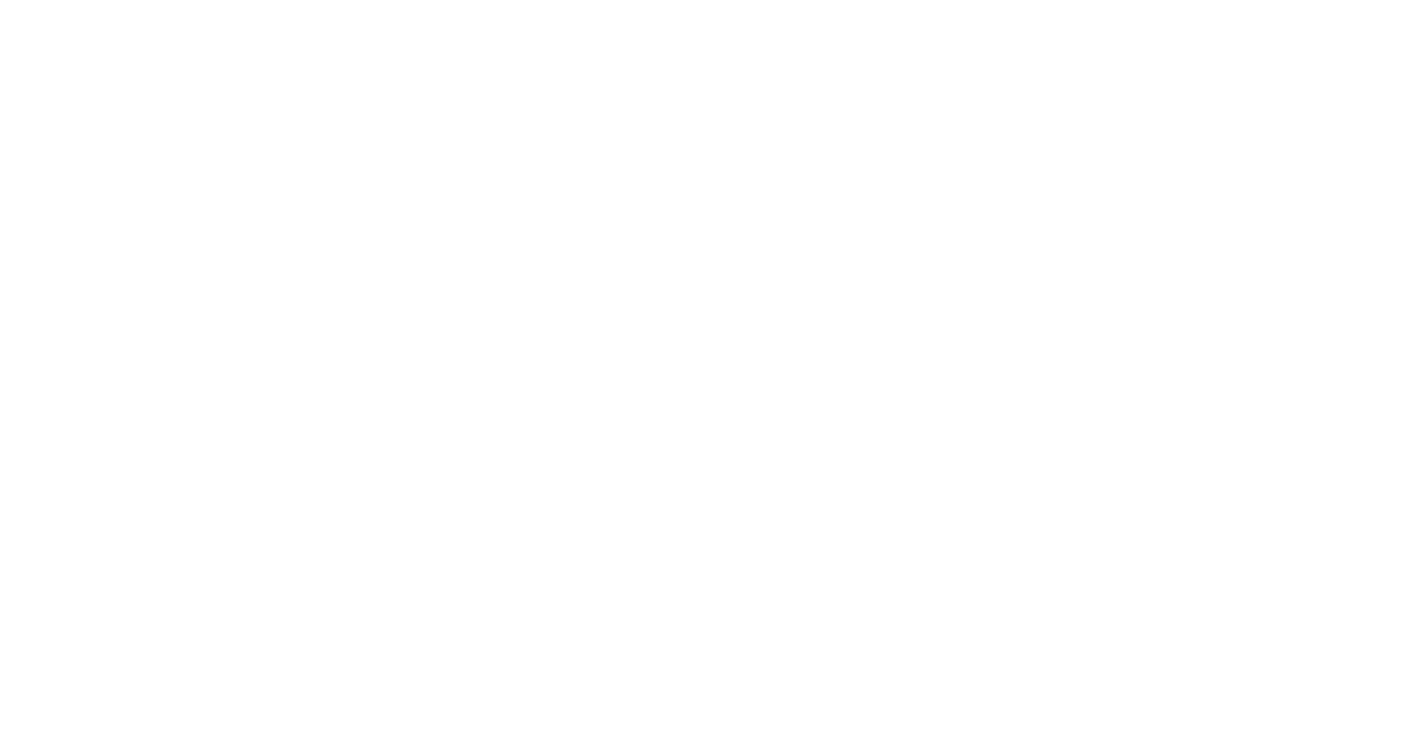 scroll, scrollTop: 0, scrollLeft: 0, axis: both 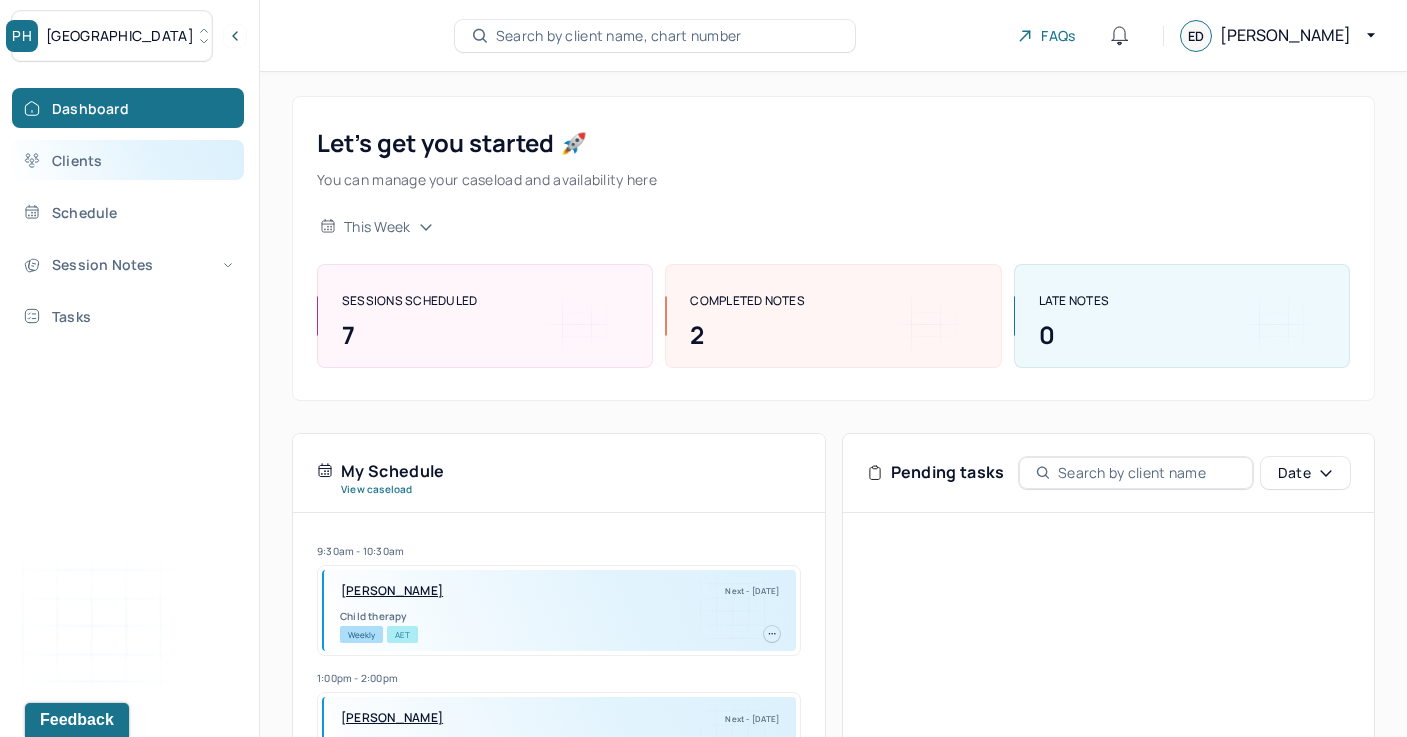 click on "Clients" at bounding box center [128, 160] 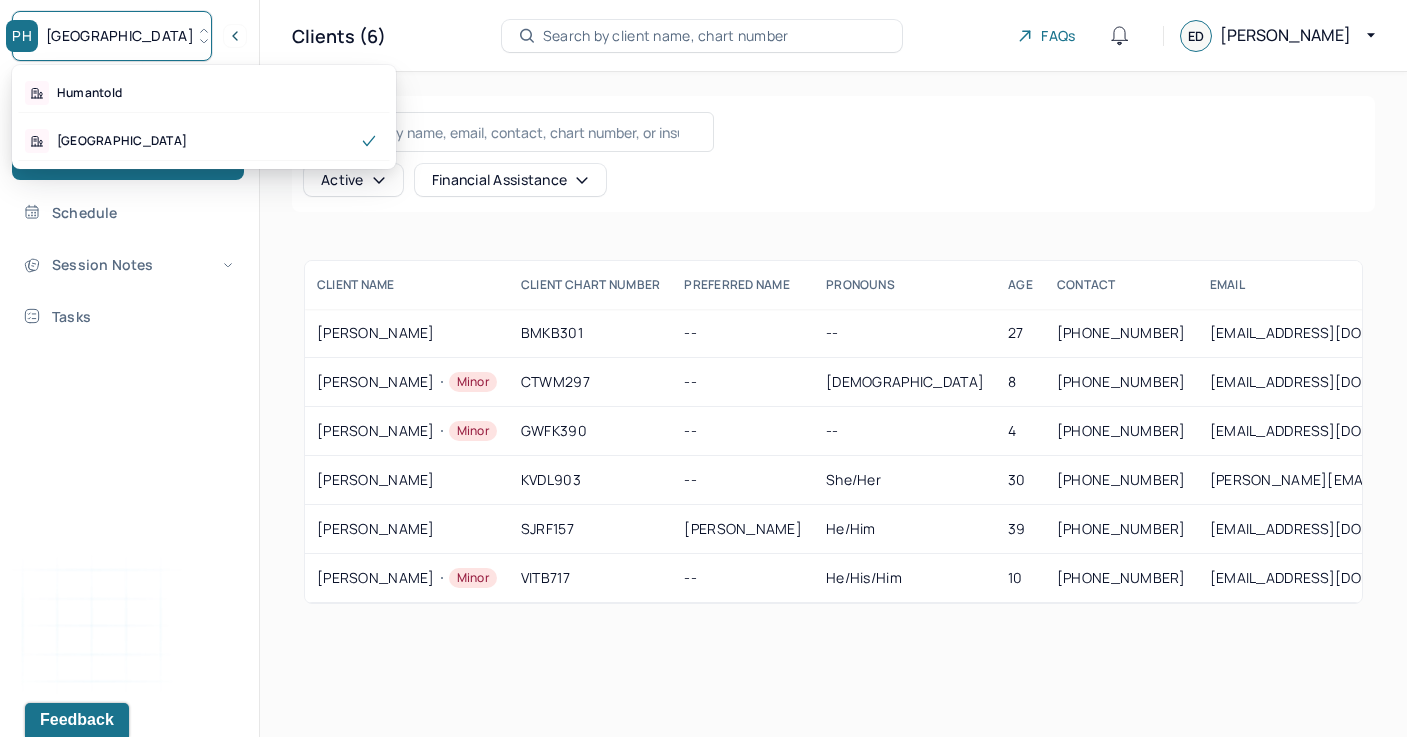 click on "PH Park Hill" at bounding box center [112, 36] 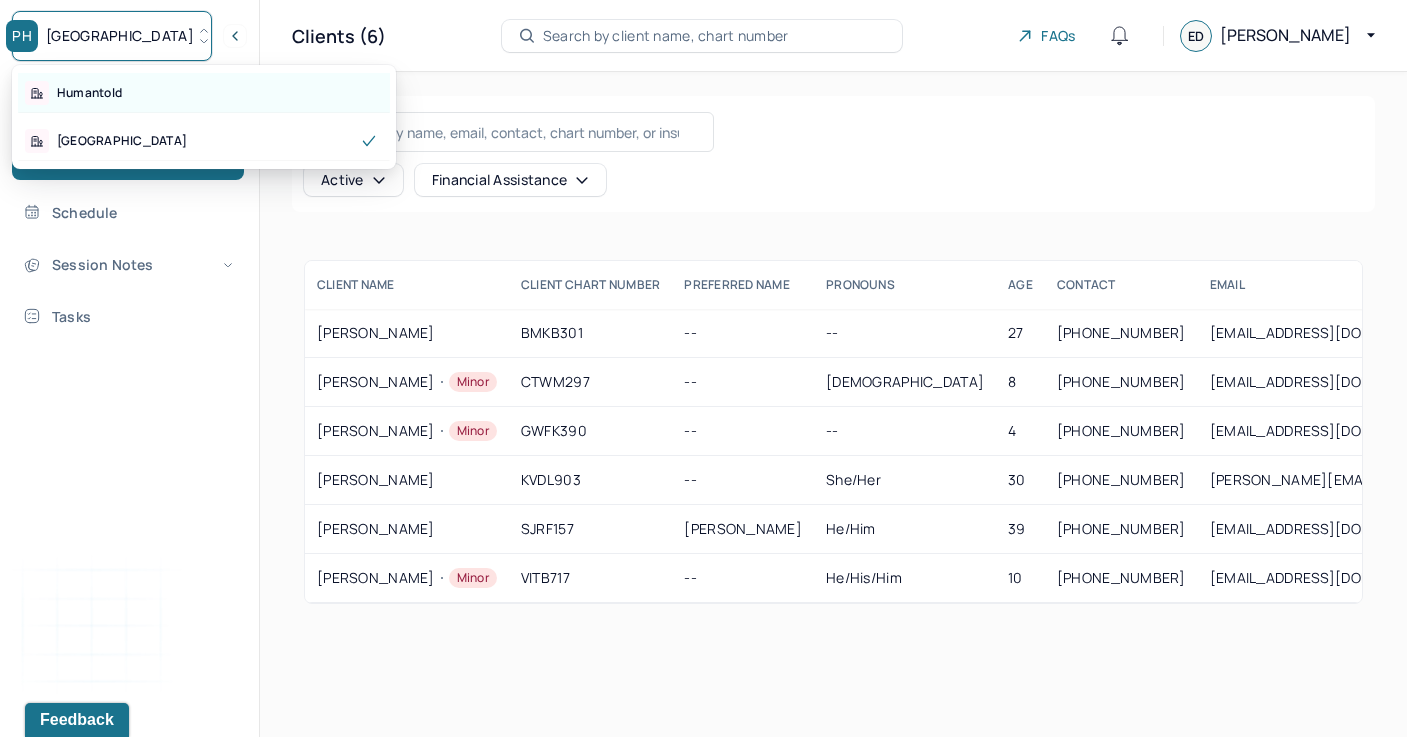 click on "Humantold" at bounding box center [204, 93] 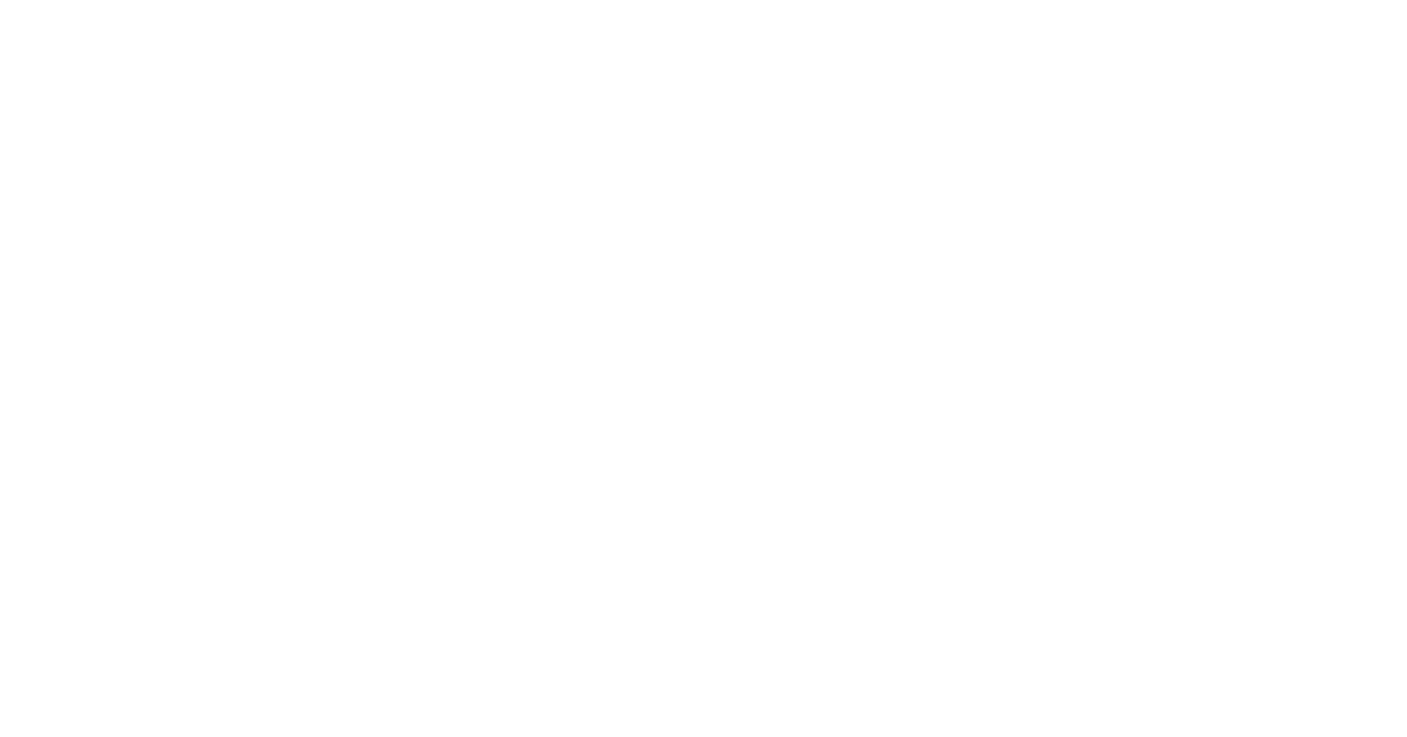 scroll, scrollTop: 0, scrollLeft: 0, axis: both 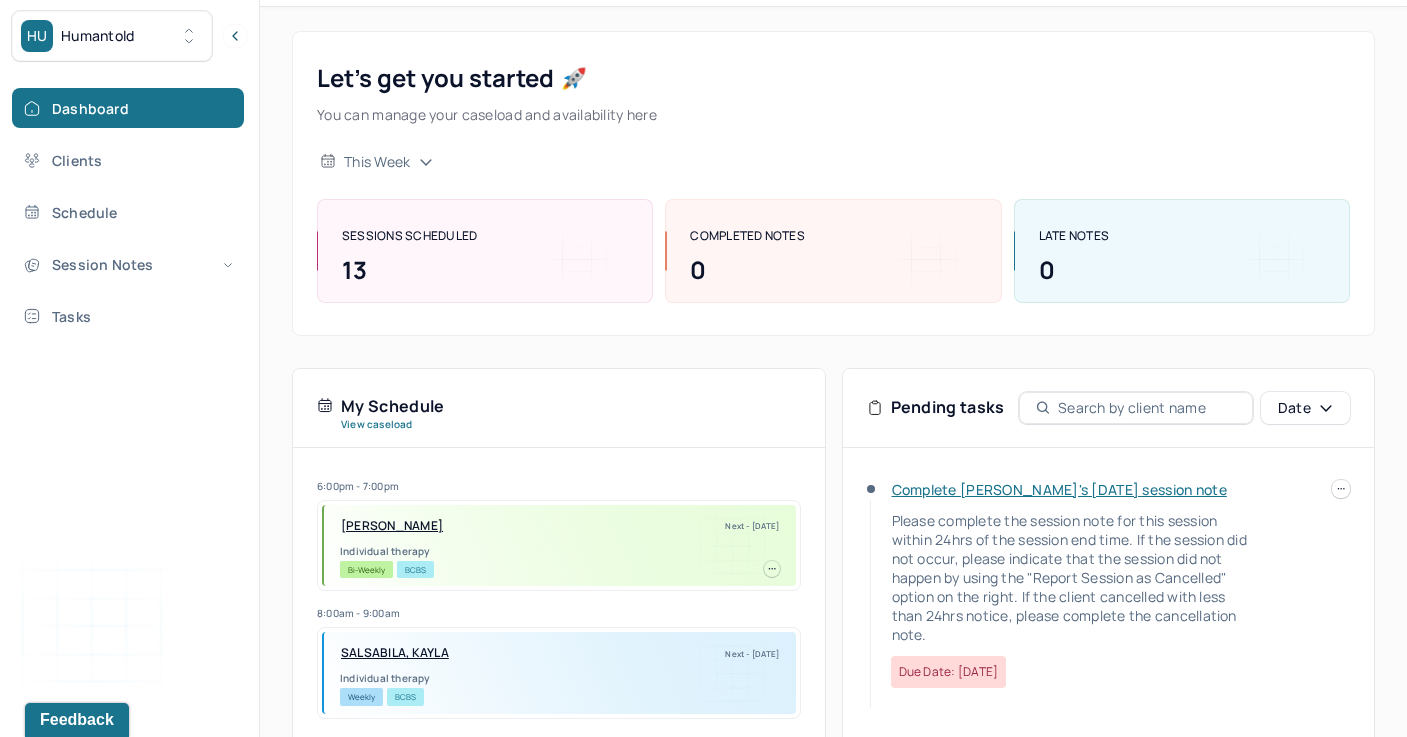 click at bounding box center (1341, 489) 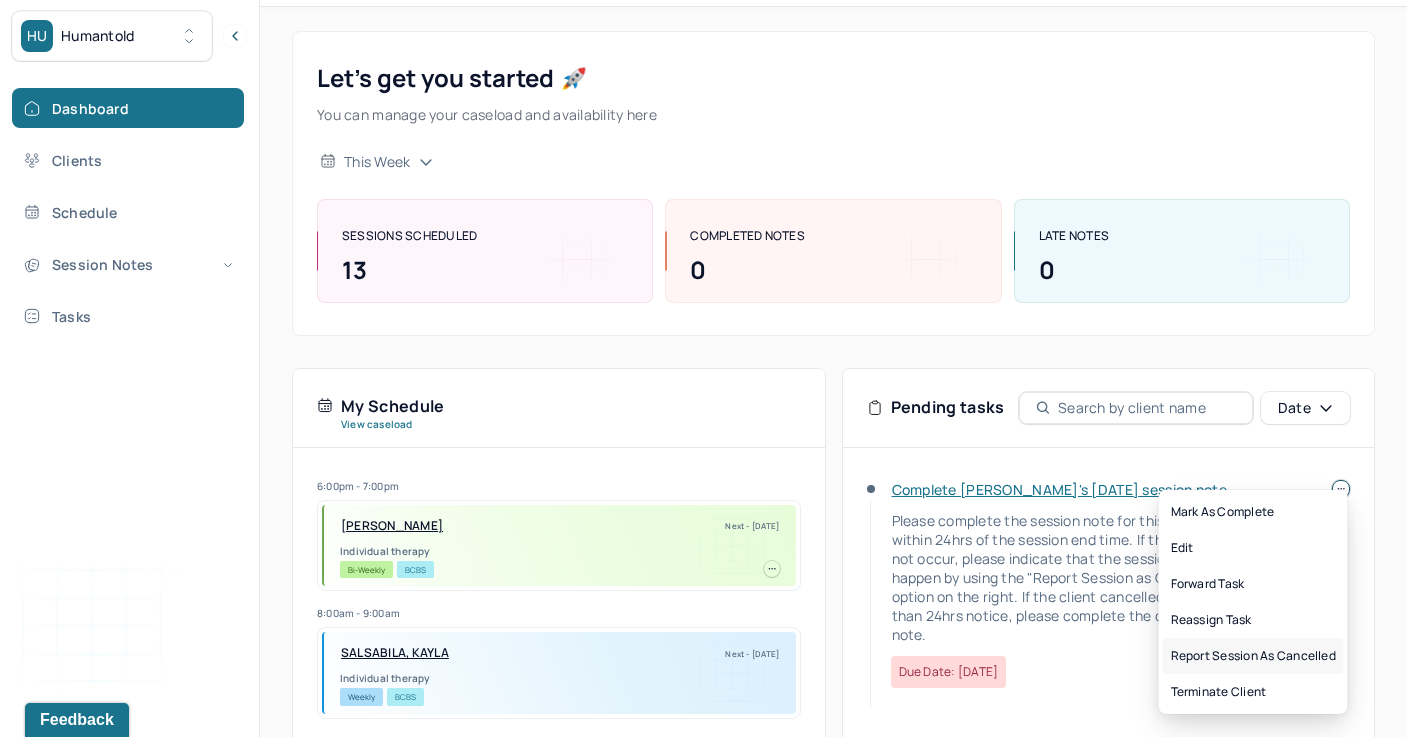 click on "Report session as cancelled" at bounding box center [1253, 656] 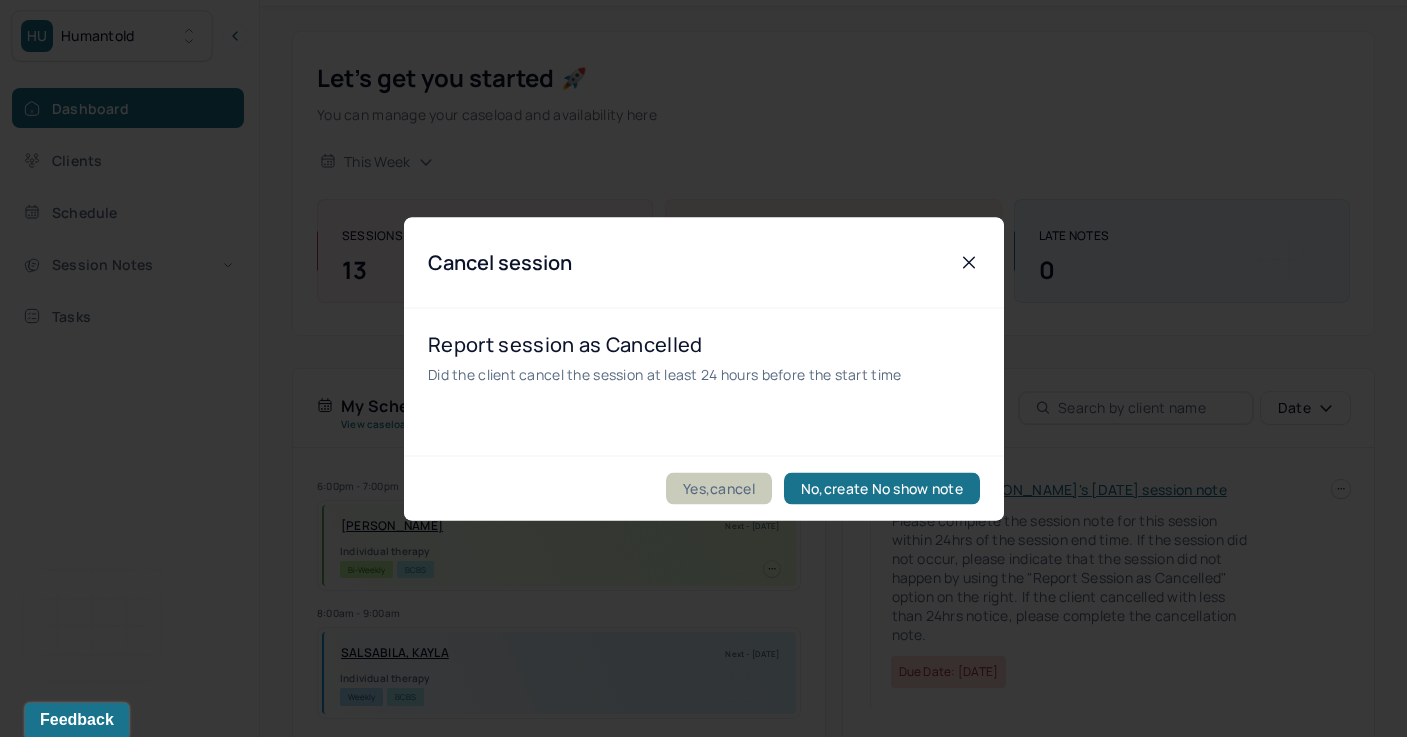 click on "Yes,cancel" at bounding box center (719, 488) 